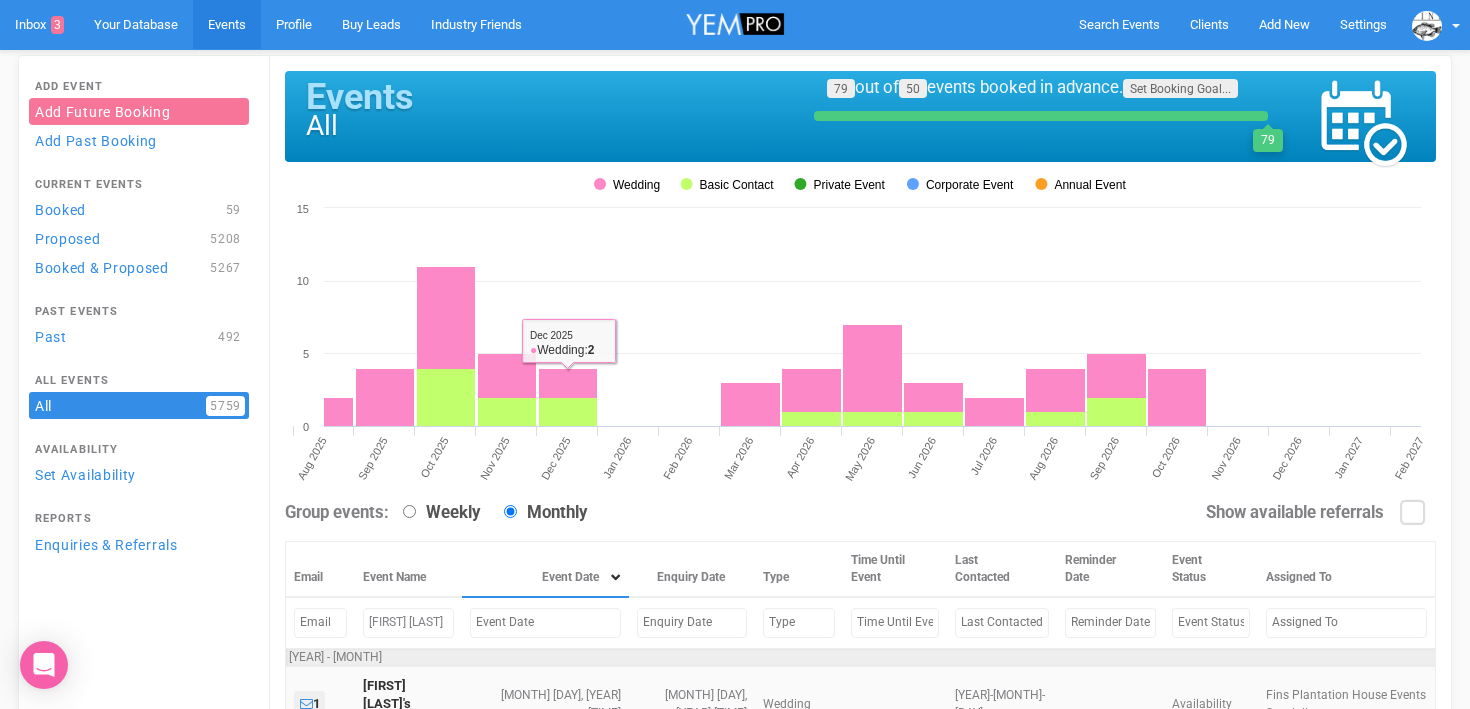 scroll, scrollTop: 176, scrollLeft: 0, axis: vertical 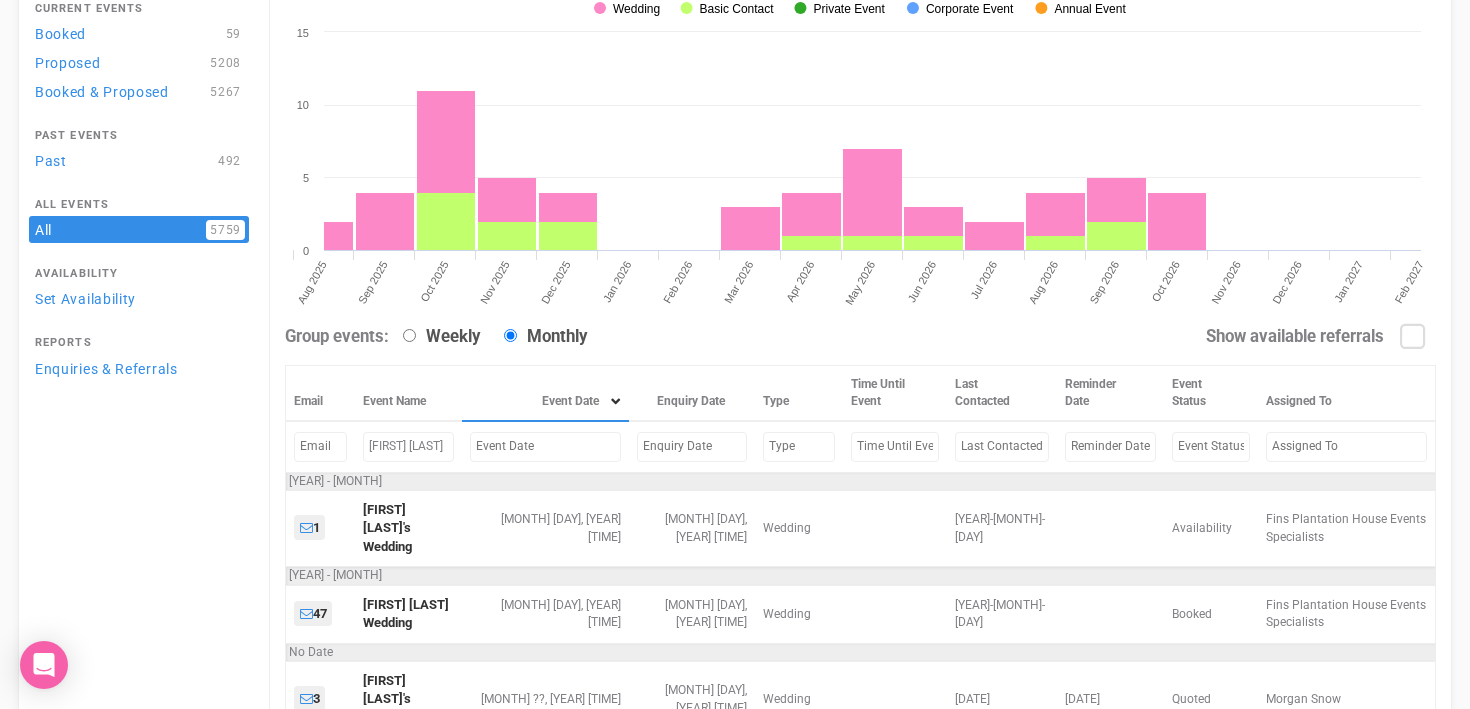 click at bounding box center (691, 446) 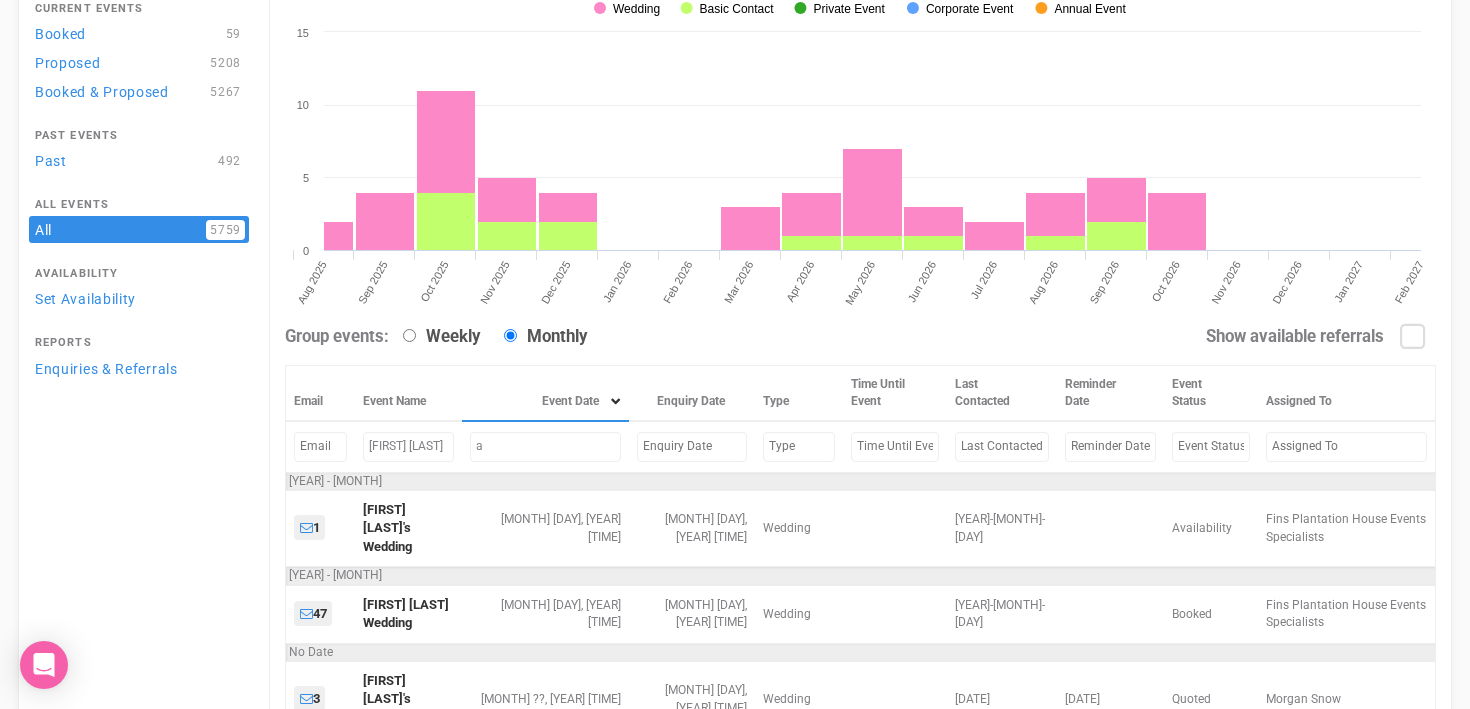 scroll, scrollTop: 148, scrollLeft: 0, axis: vertical 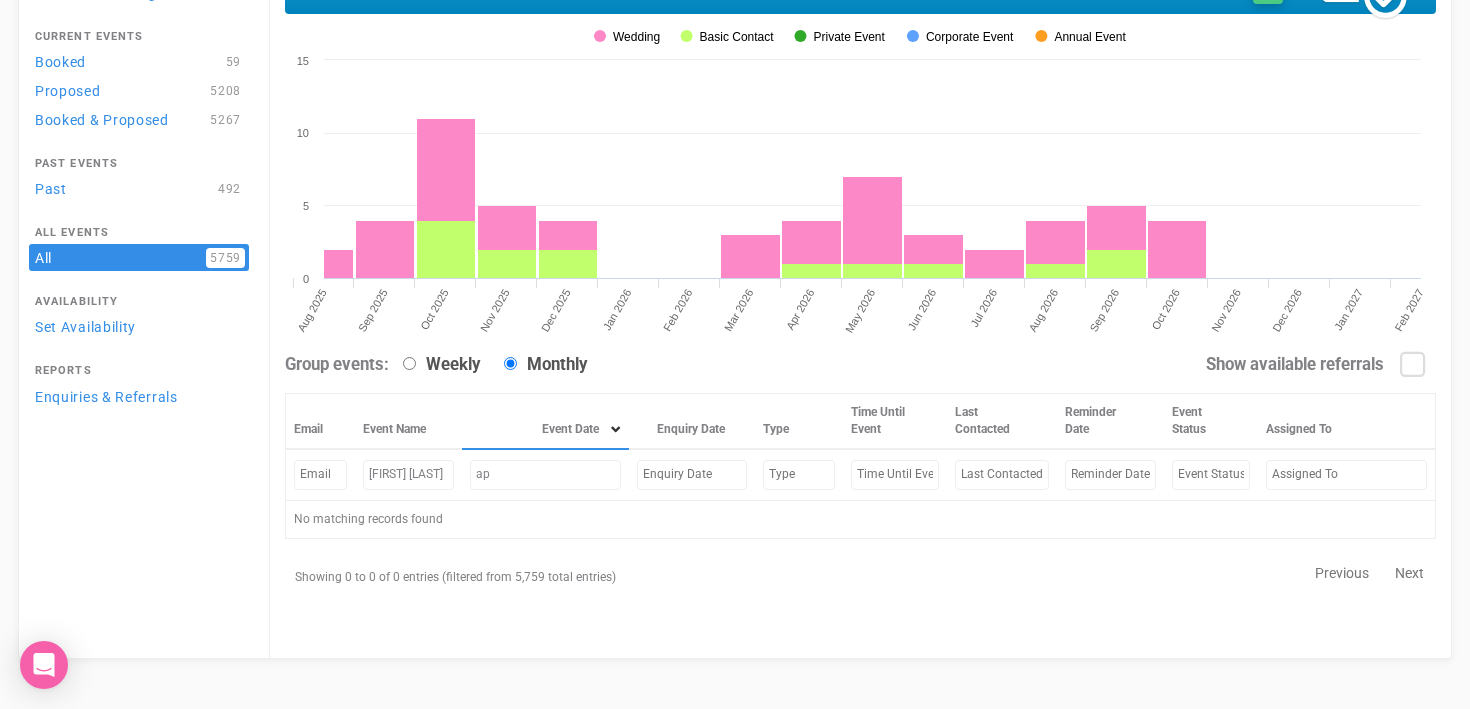 type on "a" 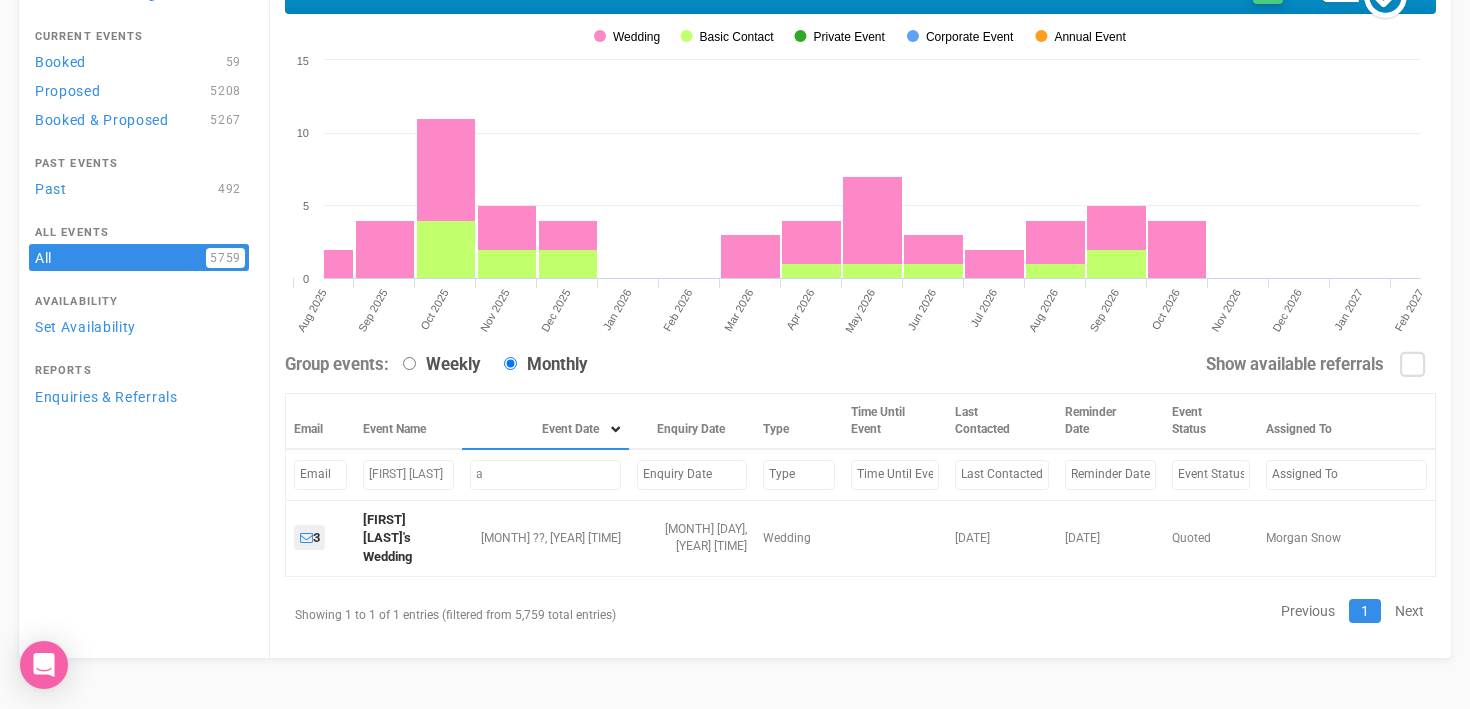 scroll, scrollTop: 148, scrollLeft: 0, axis: vertical 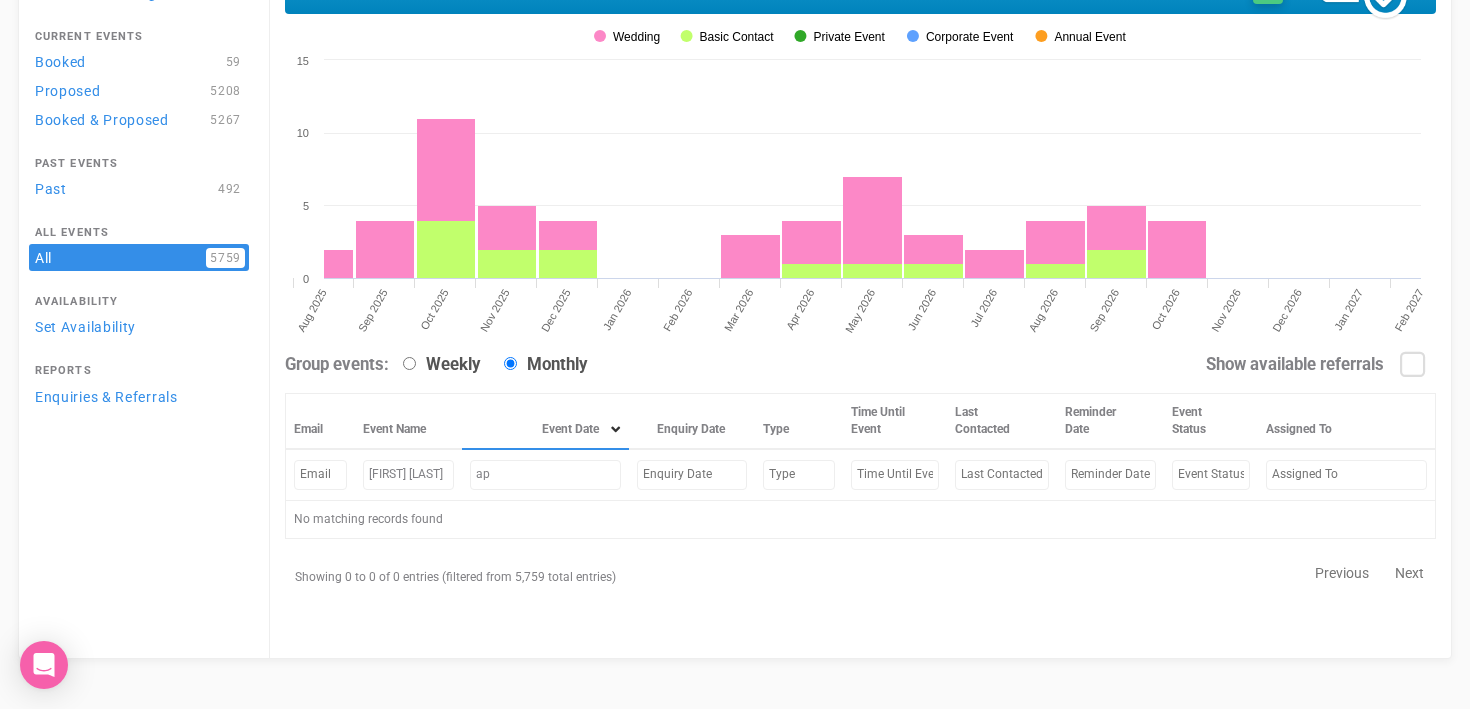 type on "a" 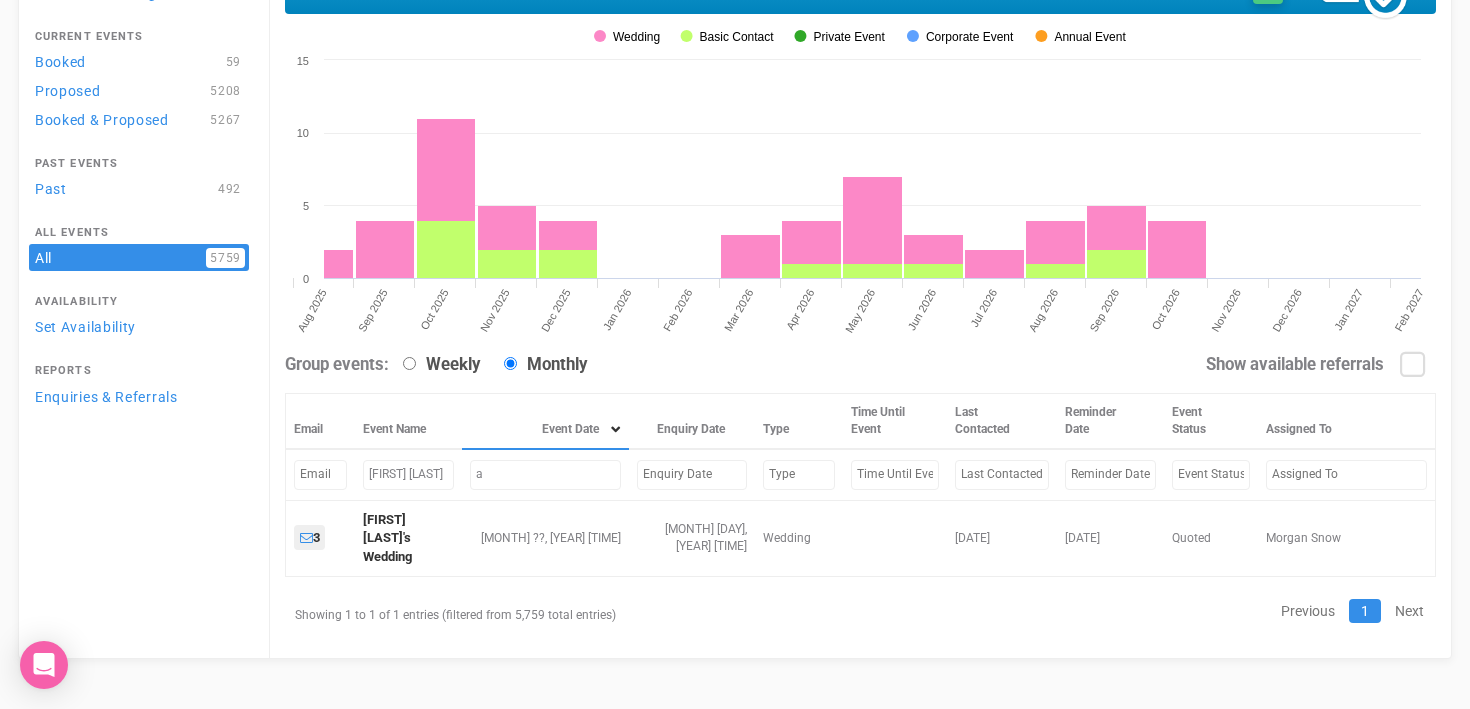 type 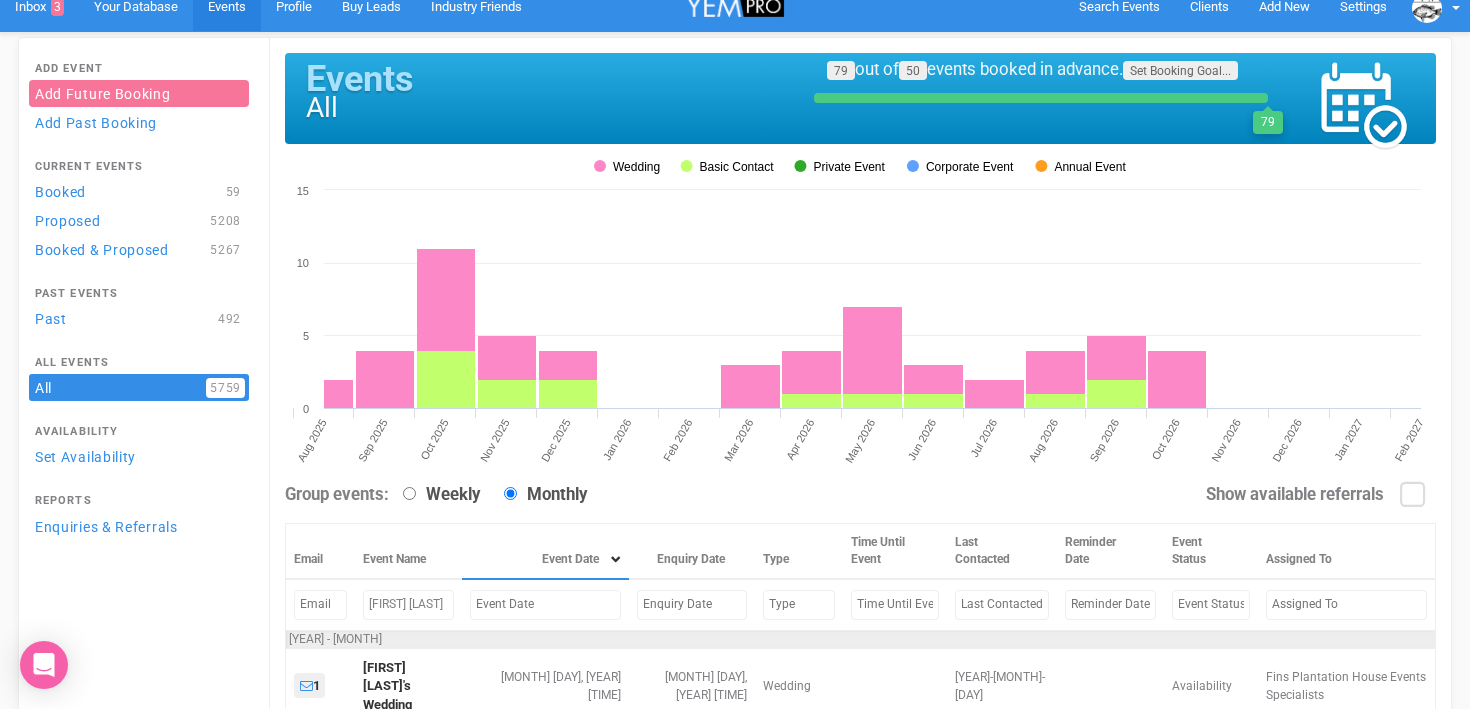 scroll, scrollTop: 0, scrollLeft: 0, axis: both 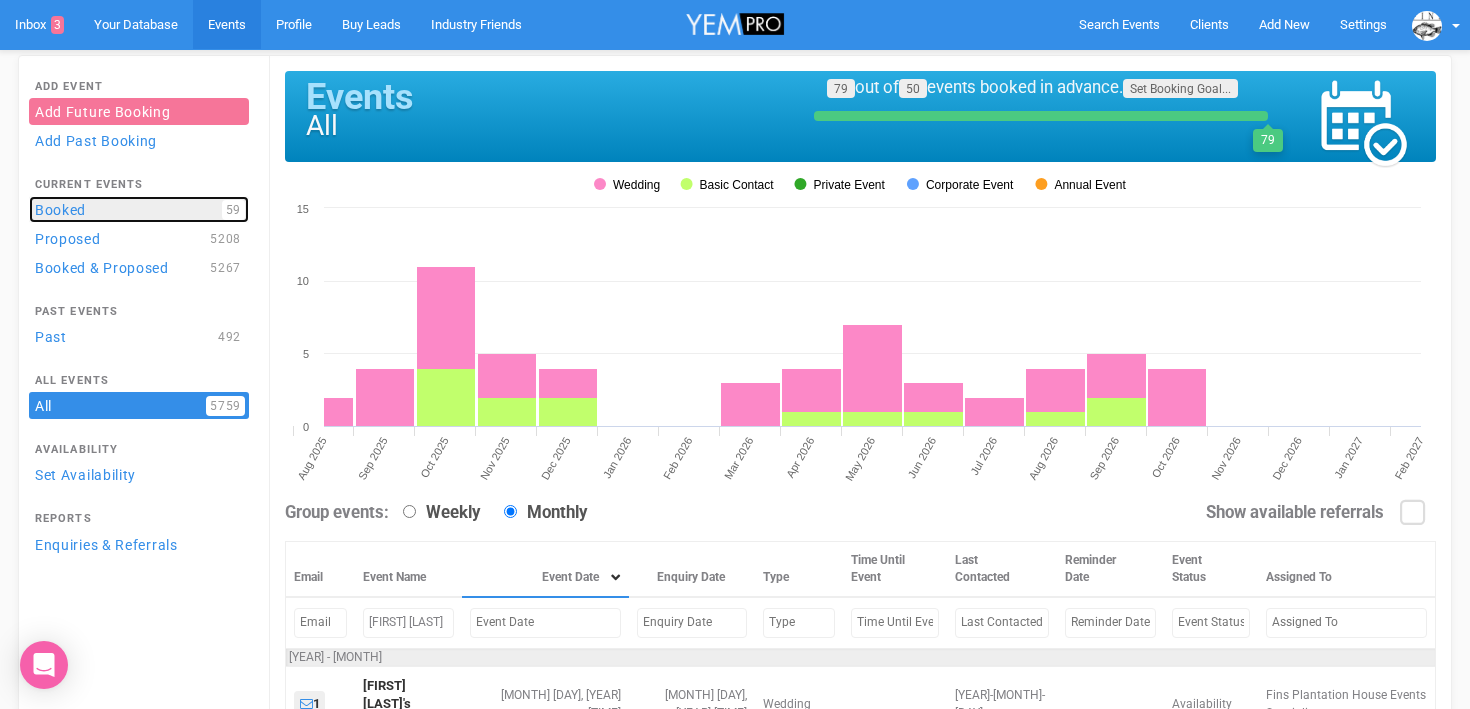 click on "Booked 59" at bounding box center (139, 209) 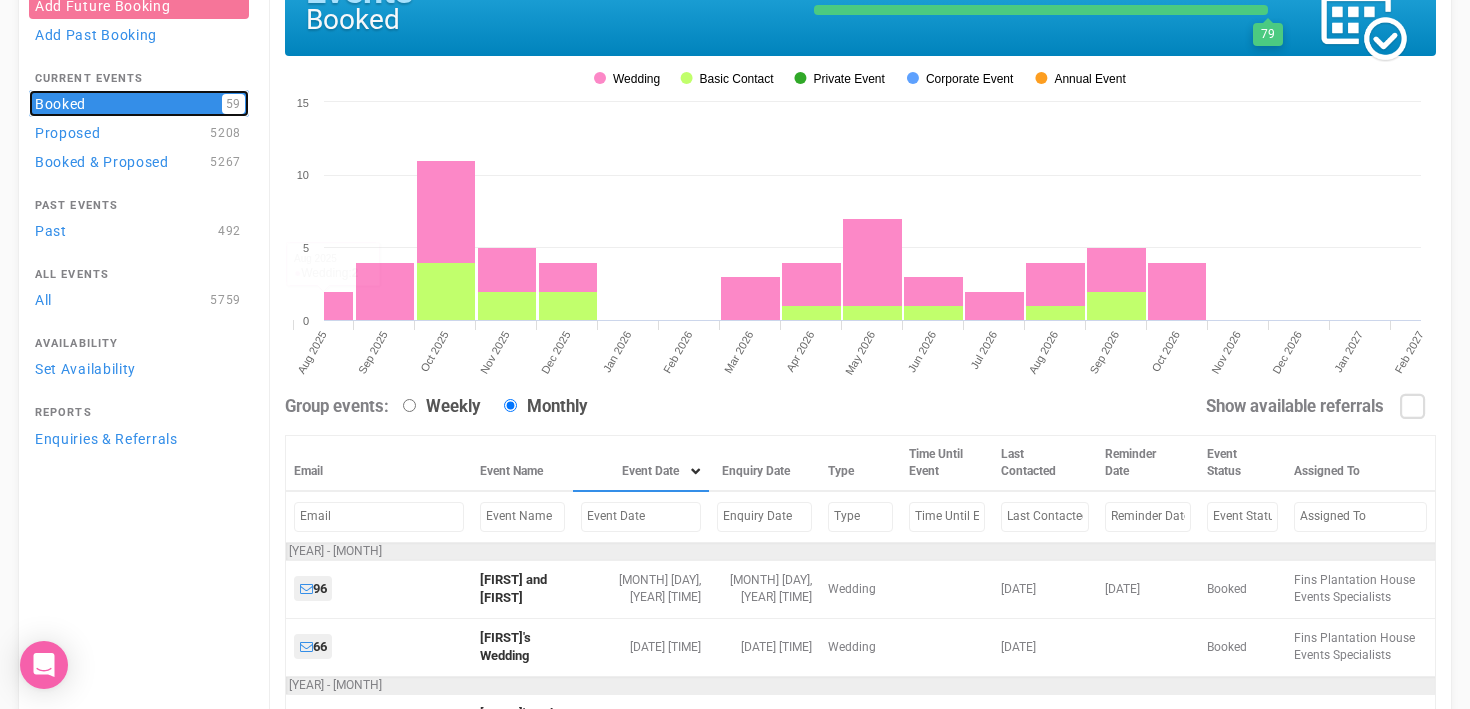 scroll, scrollTop: 110, scrollLeft: 0, axis: vertical 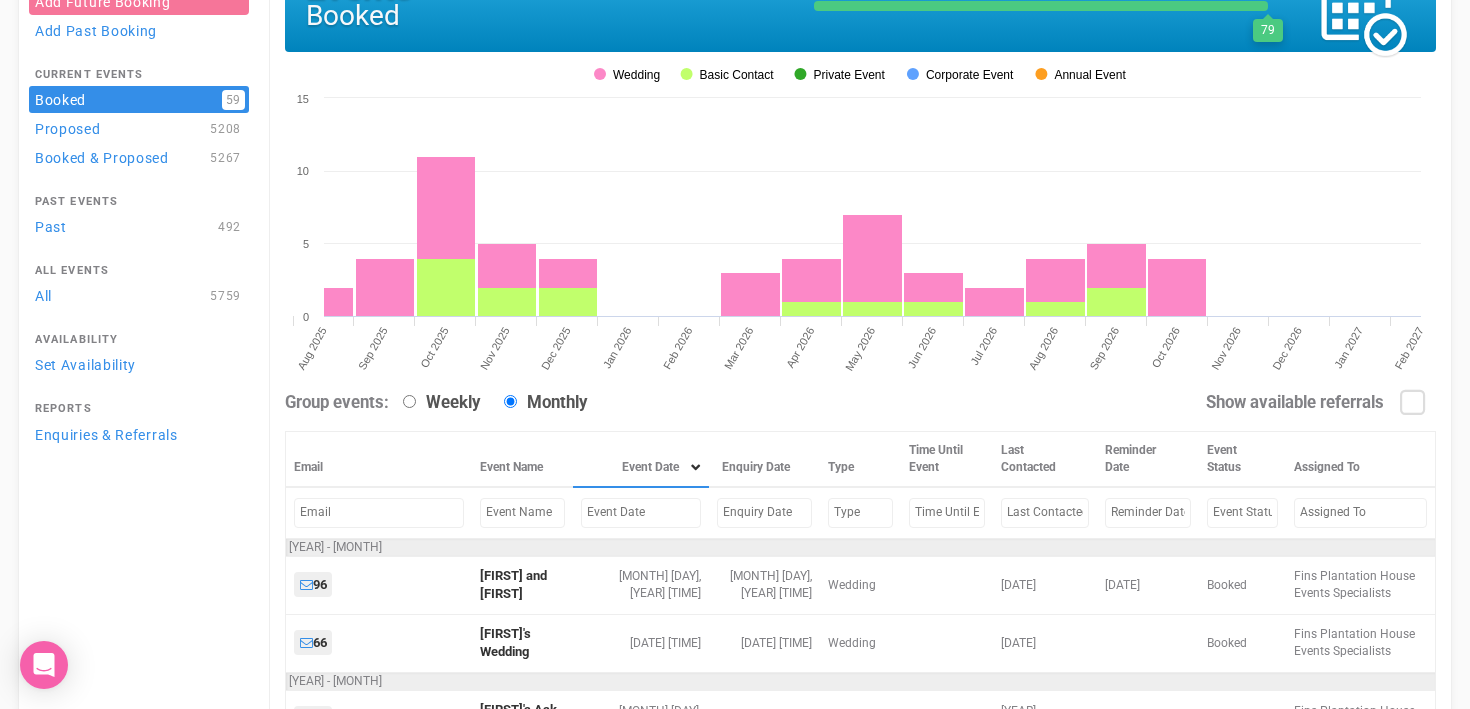 click at bounding box center [641, 512] 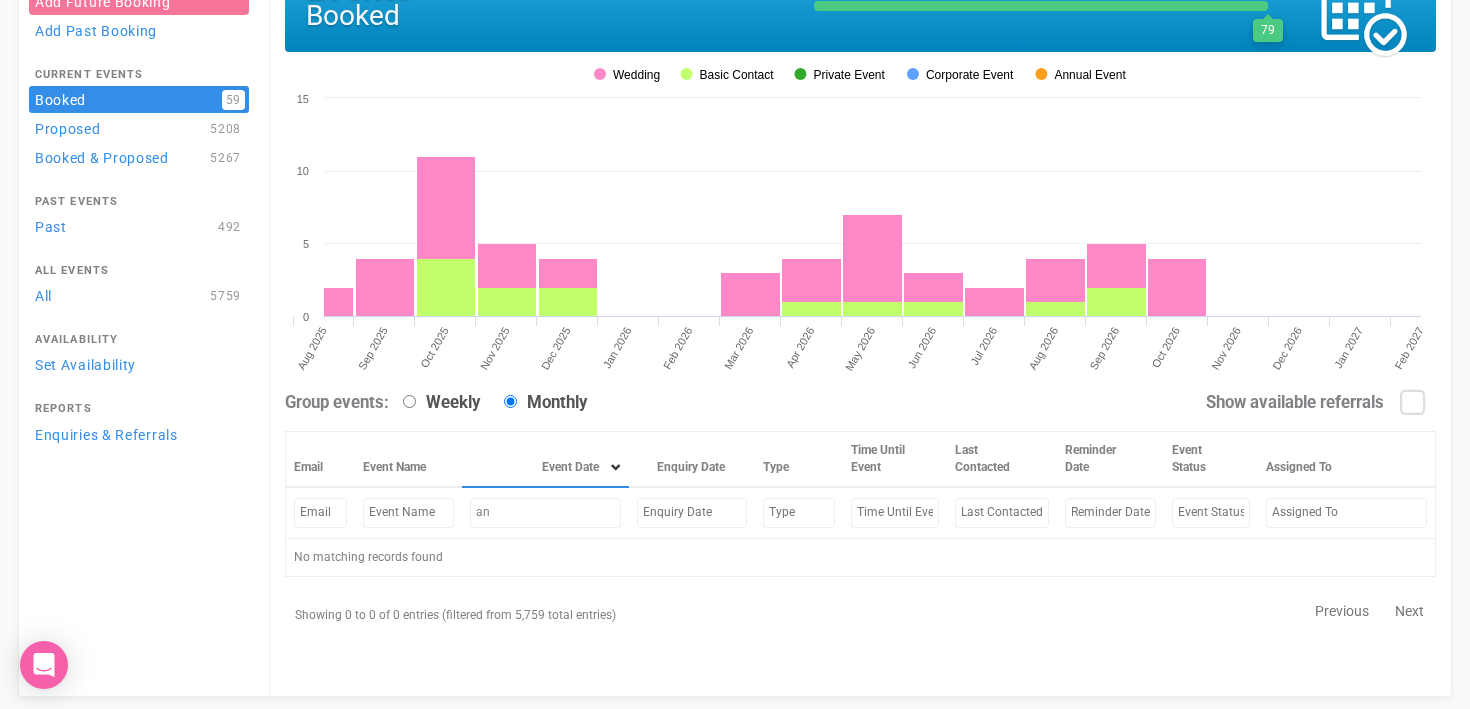 type on "a" 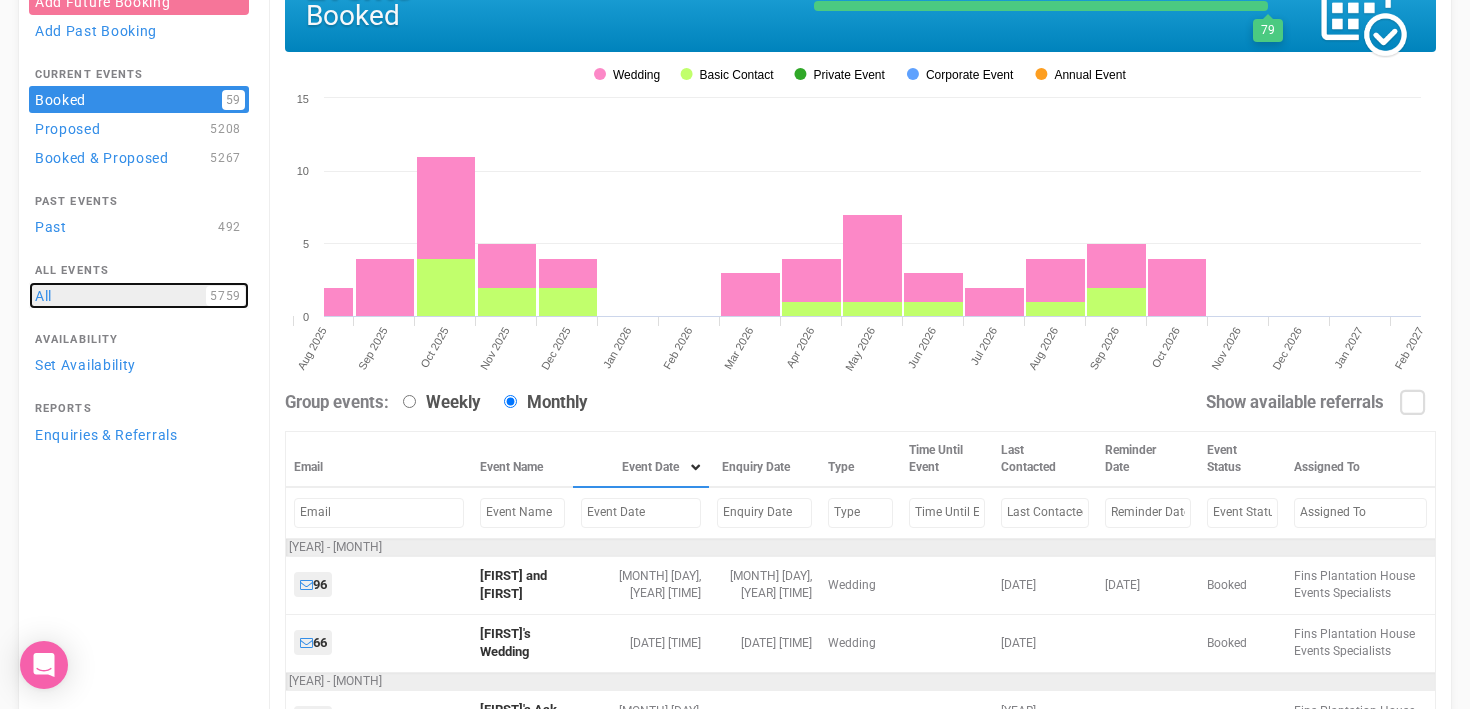 click on "All  5759" at bounding box center [139, 295] 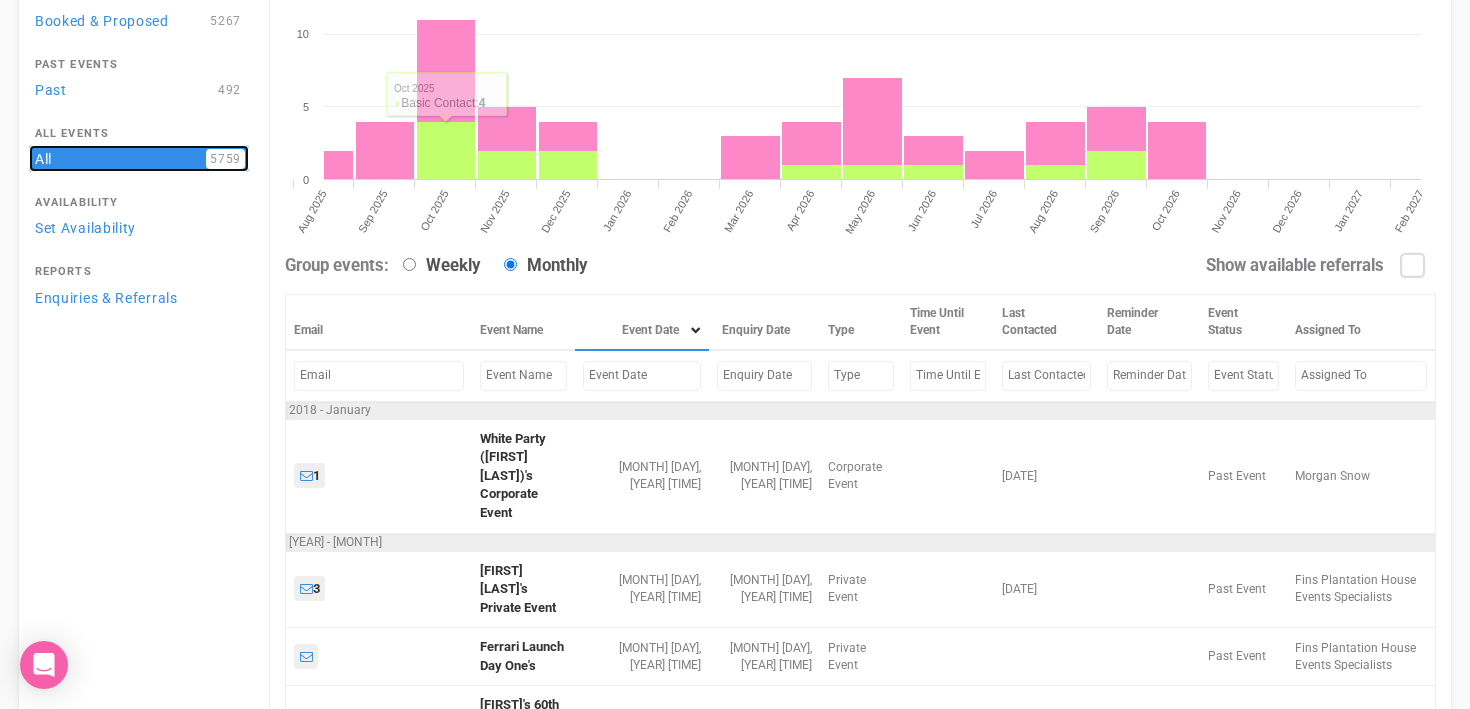 scroll, scrollTop: 254, scrollLeft: 0, axis: vertical 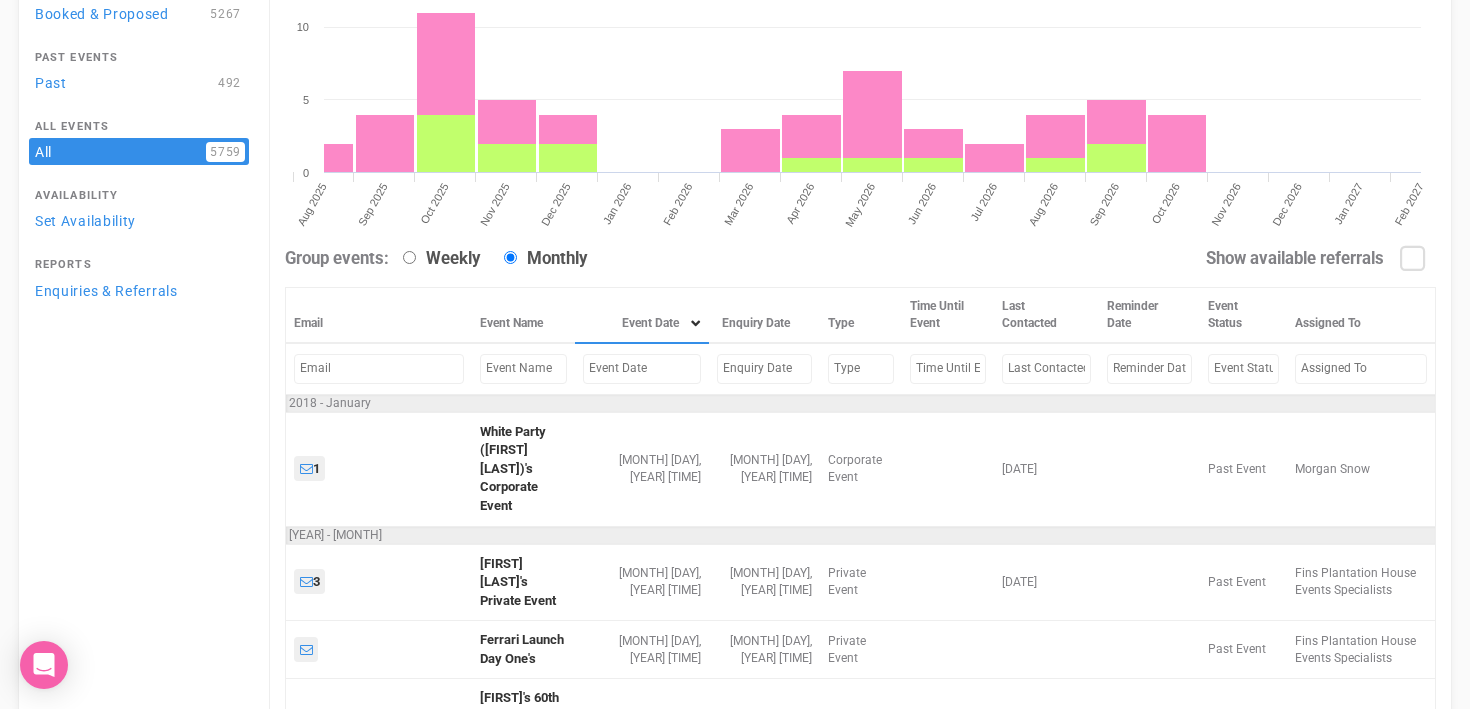 click at bounding box center (642, 368) 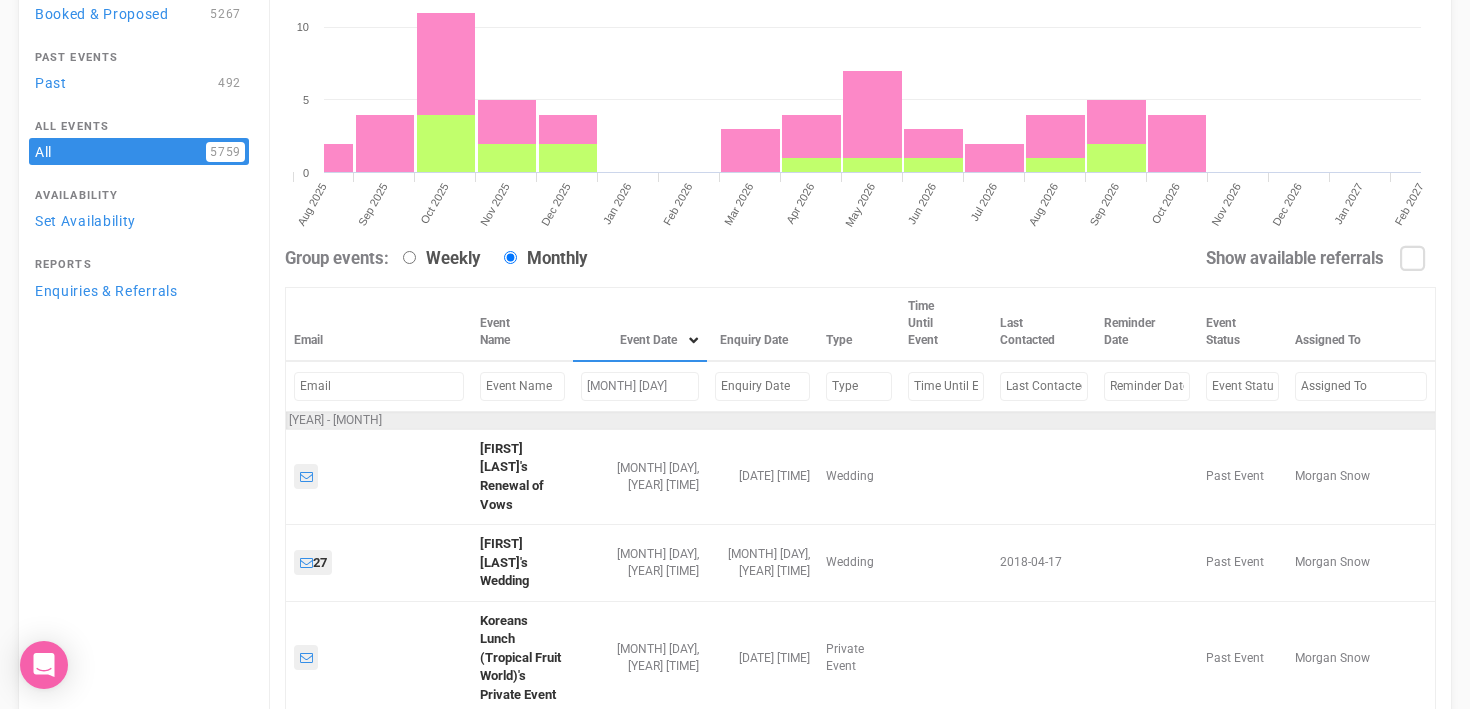 type on "[MONTH] [DAY]" 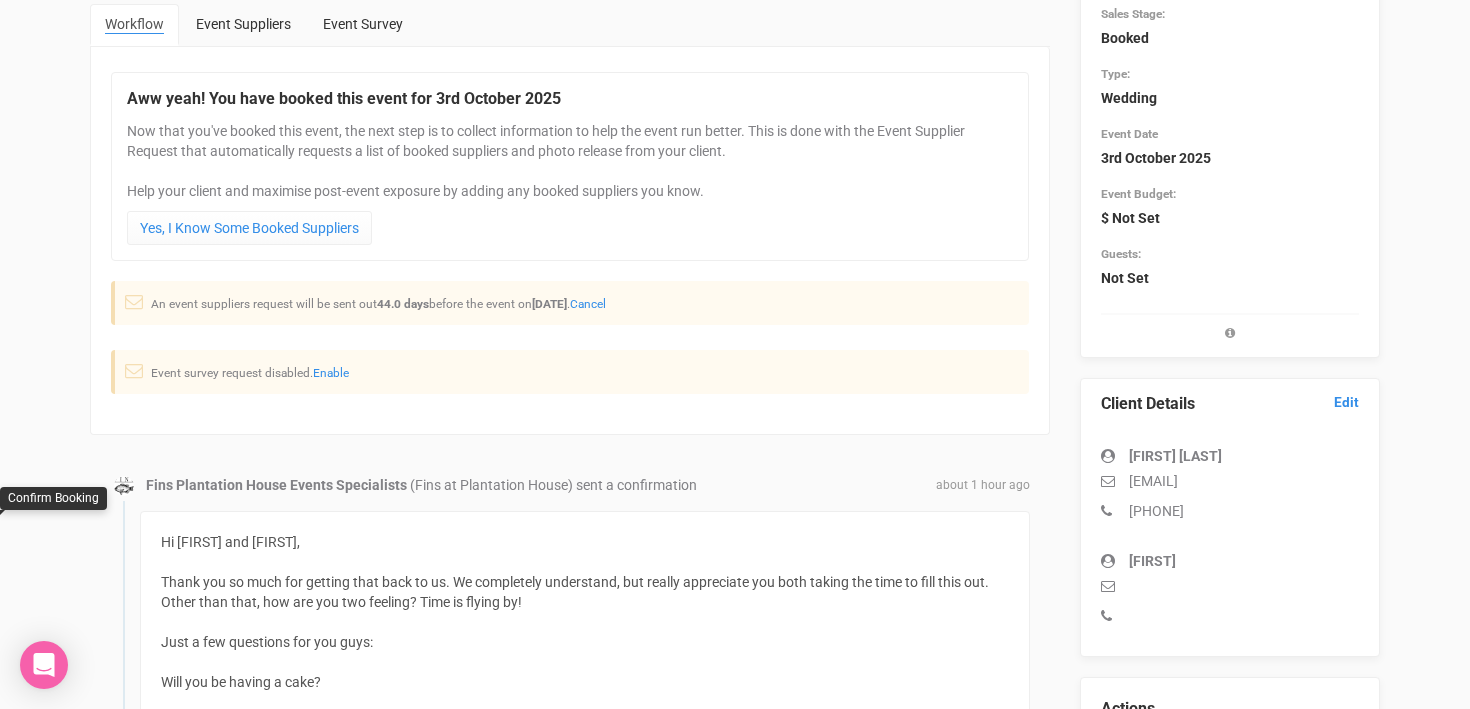scroll, scrollTop: 0, scrollLeft: 0, axis: both 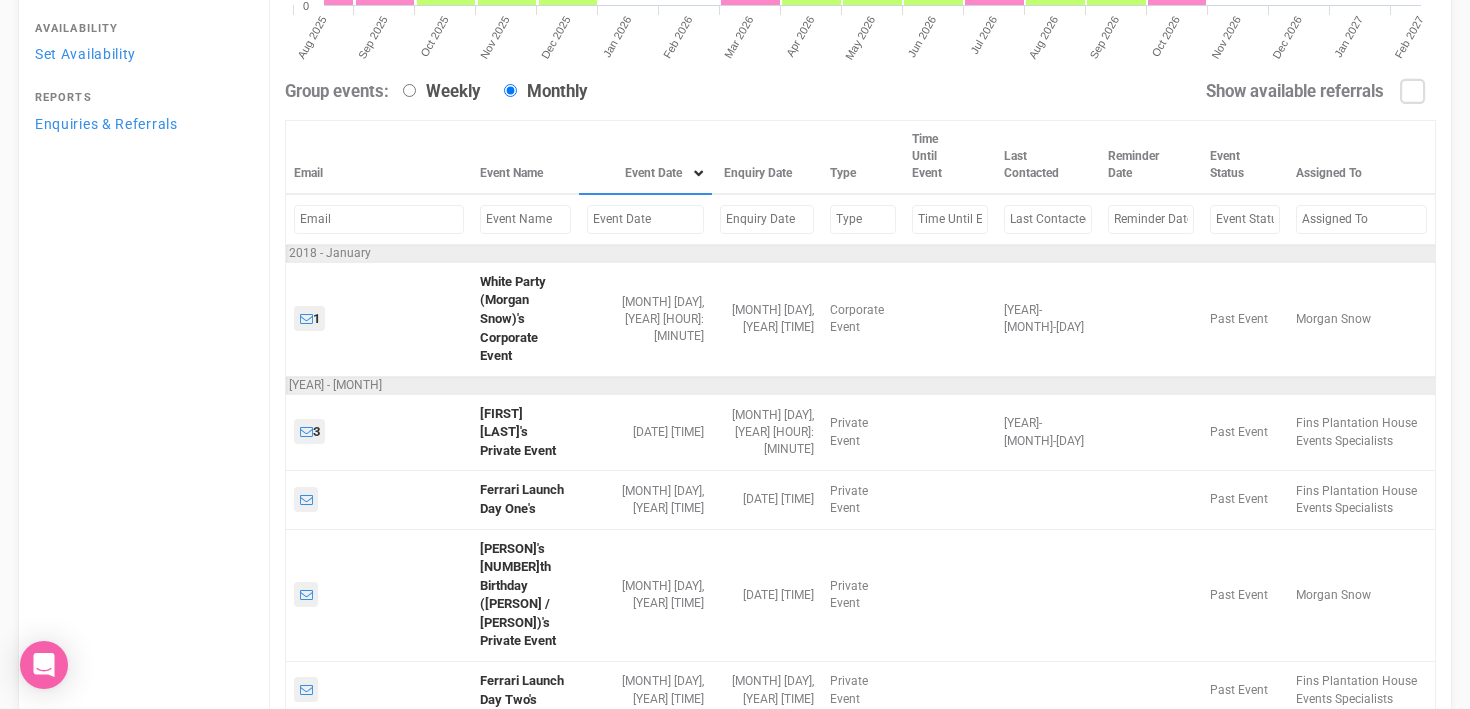 click at bounding box center (646, 219) 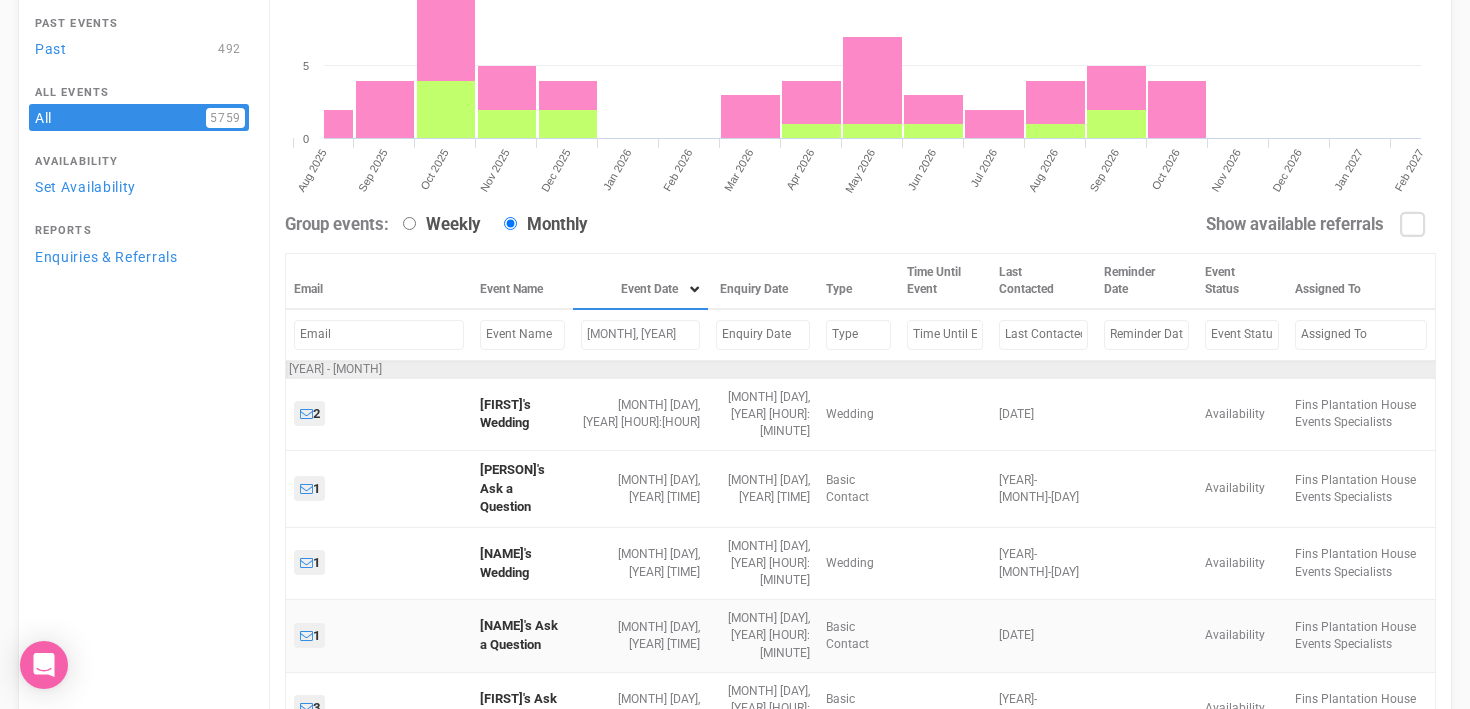 scroll, scrollTop: 77, scrollLeft: 0, axis: vertical 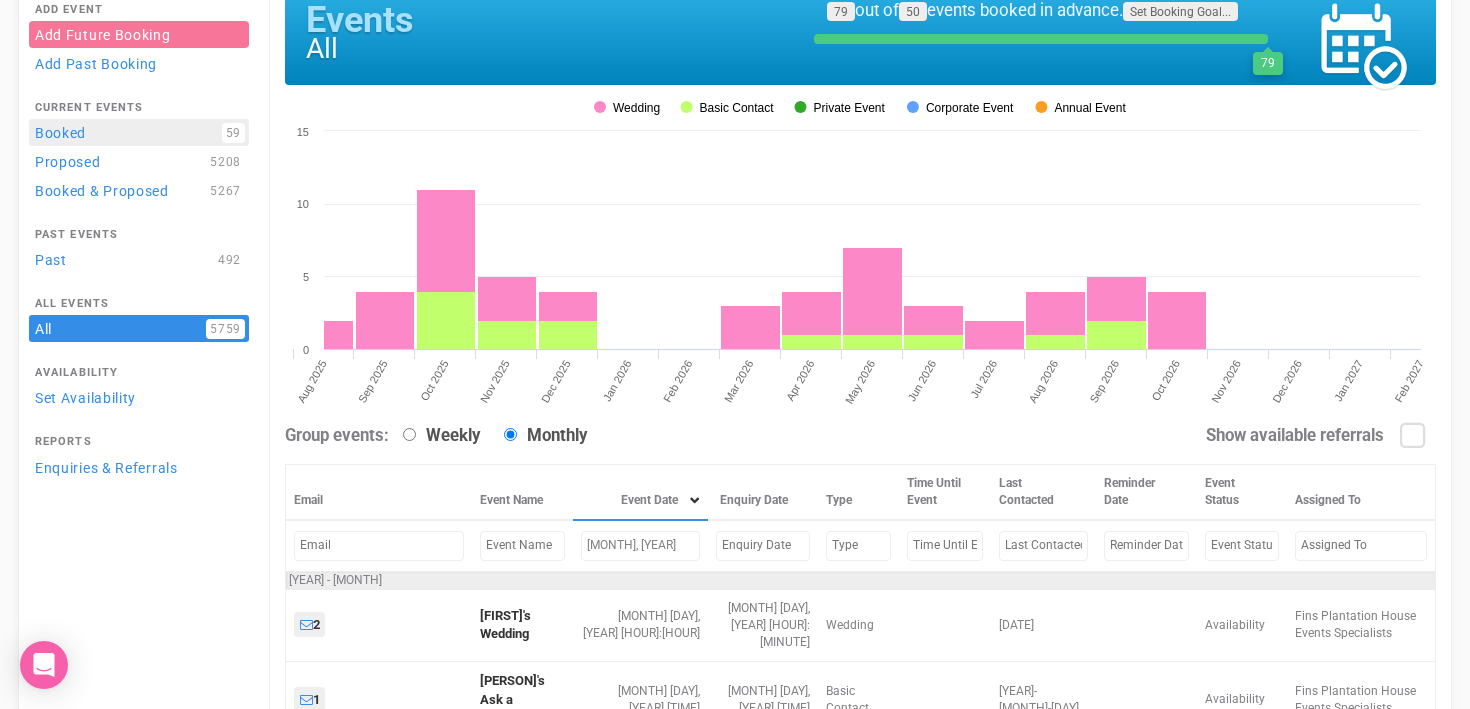 type on "[MONTH], [YEAR]" 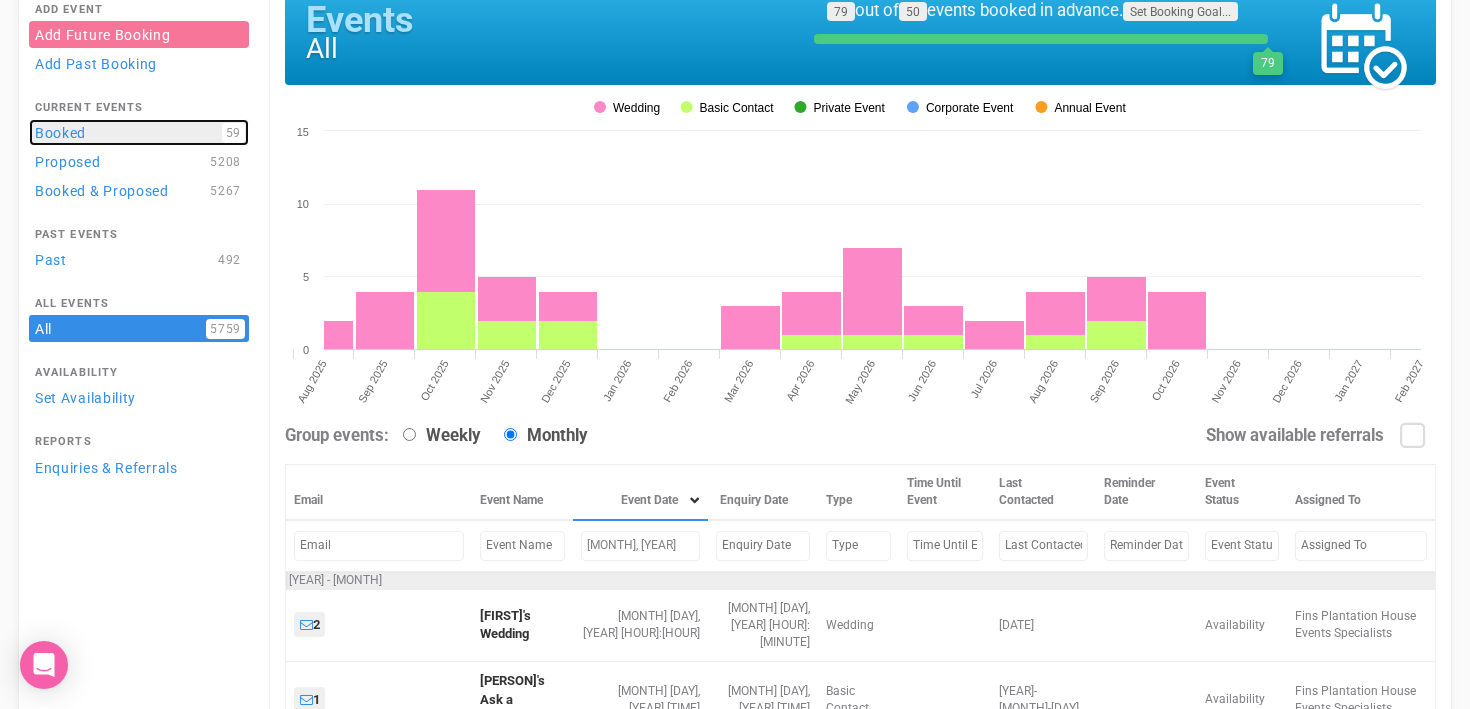 click on "Booked 59" at bounding box center (139, 132) 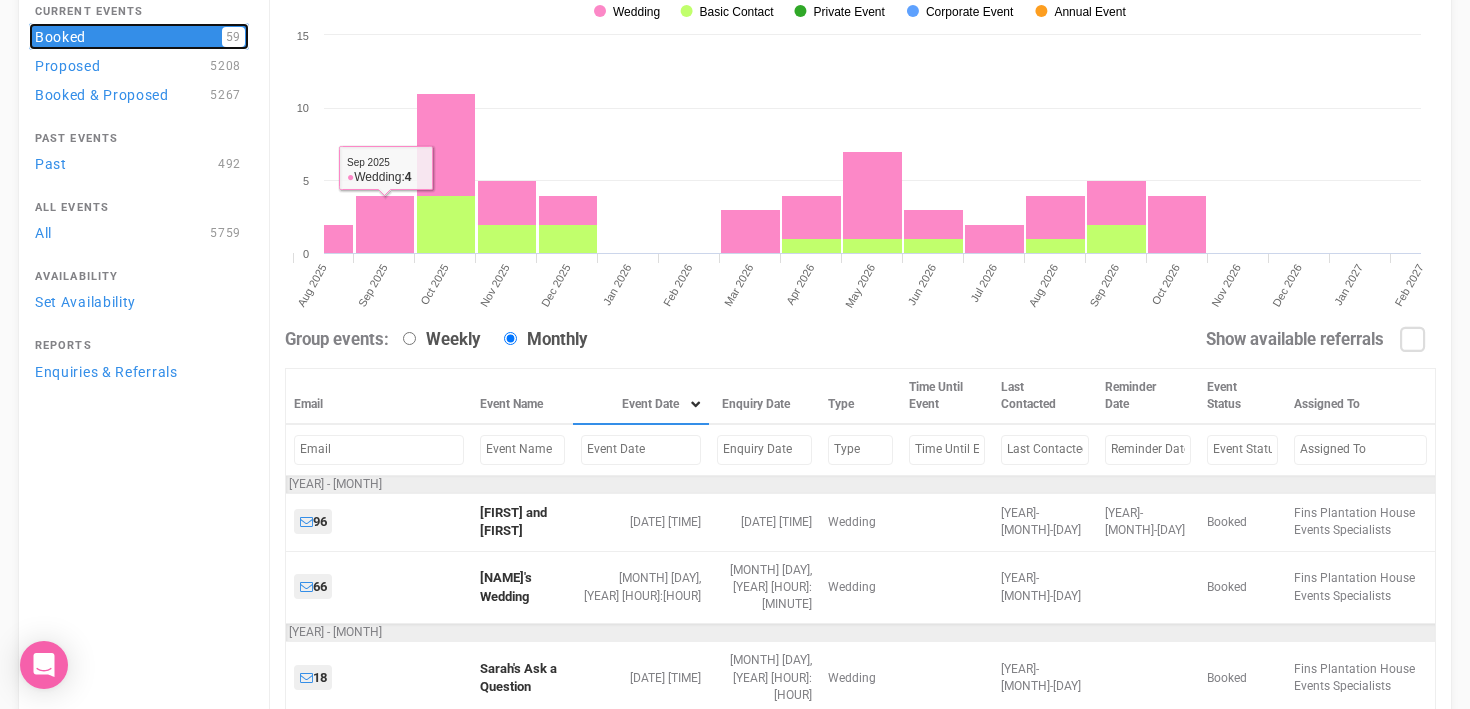 scroll, scrollTop: 262, scrollLeft: 0, axis: vertical 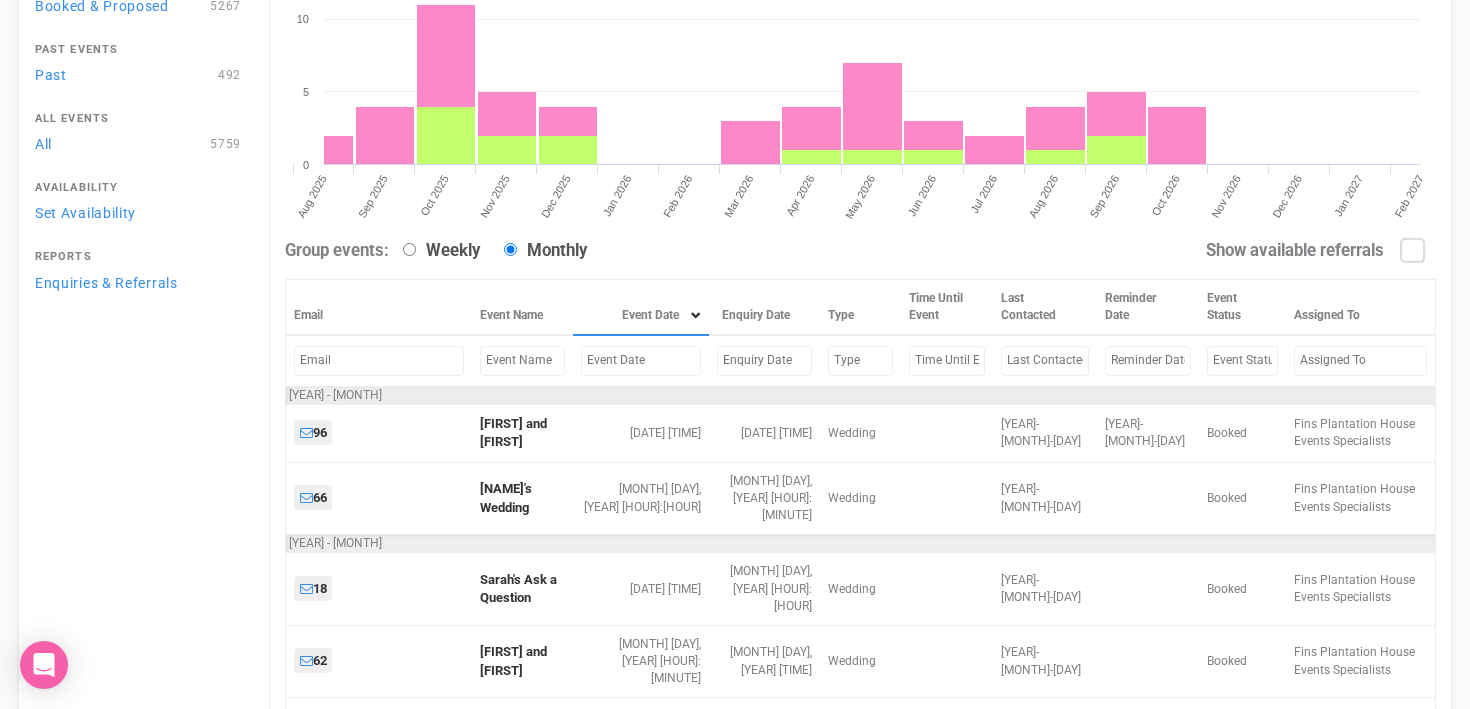 click at bounding box center (641, 360) 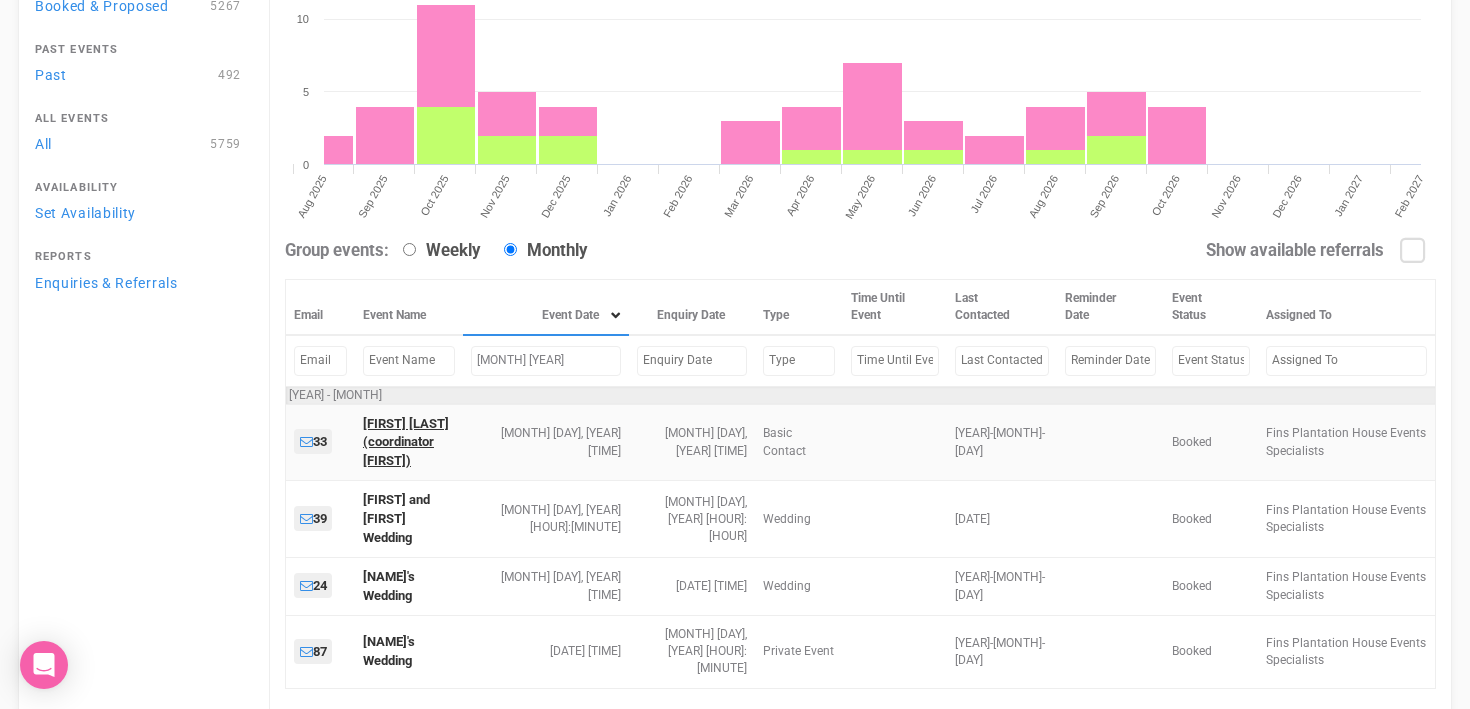 type on "[MONTH] [YEAR]" 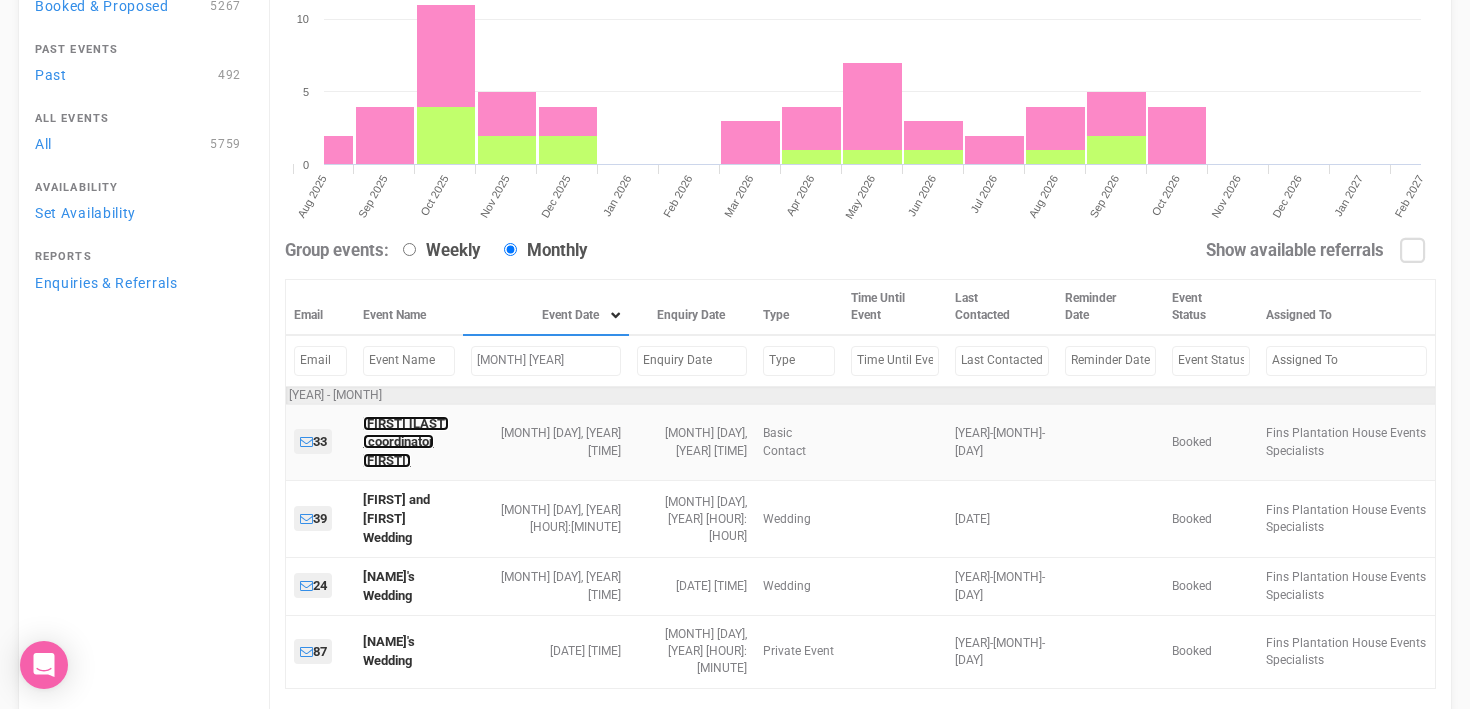 click on "[FIRST] [LAST] (coordinator [FIRST])" at bounding box center (406, 442) 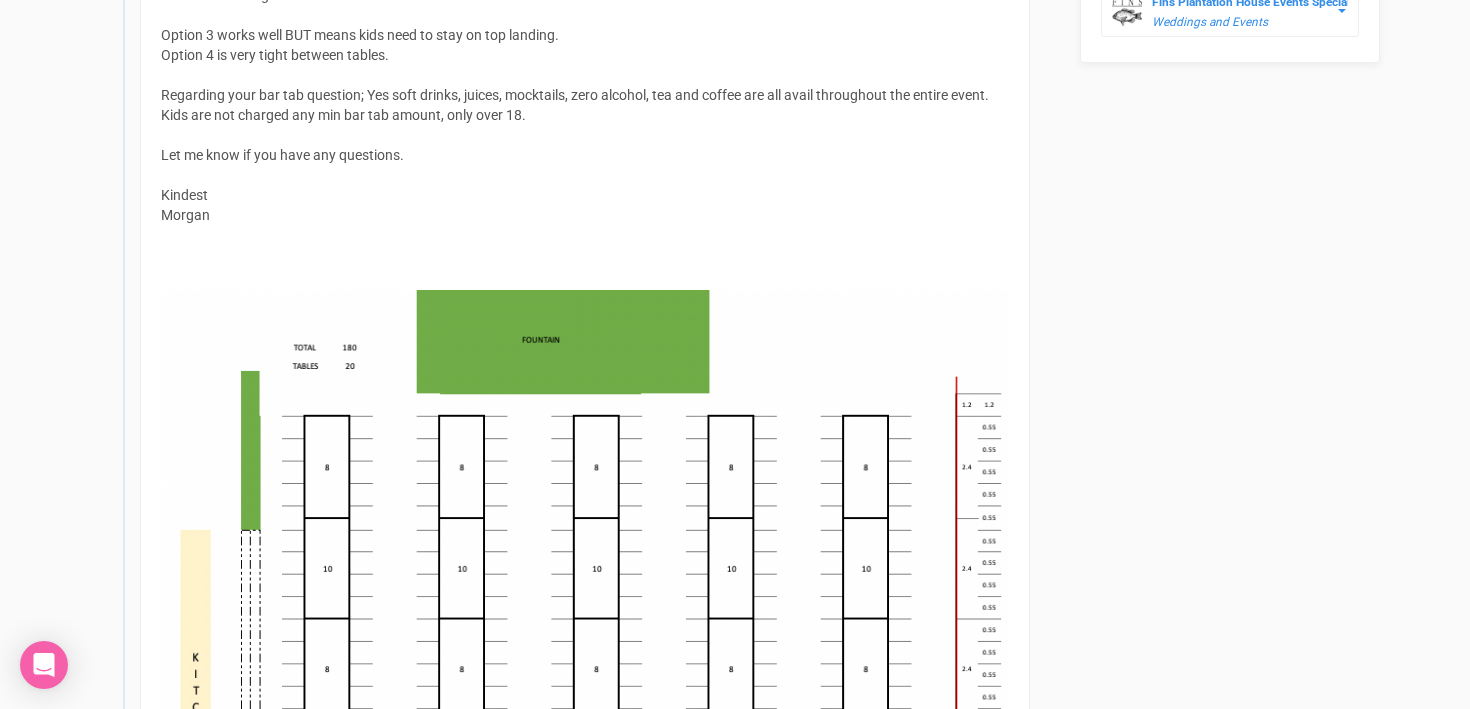 scroll, scrollTop: 1416, scrollLeft: 0, axis: vertical 